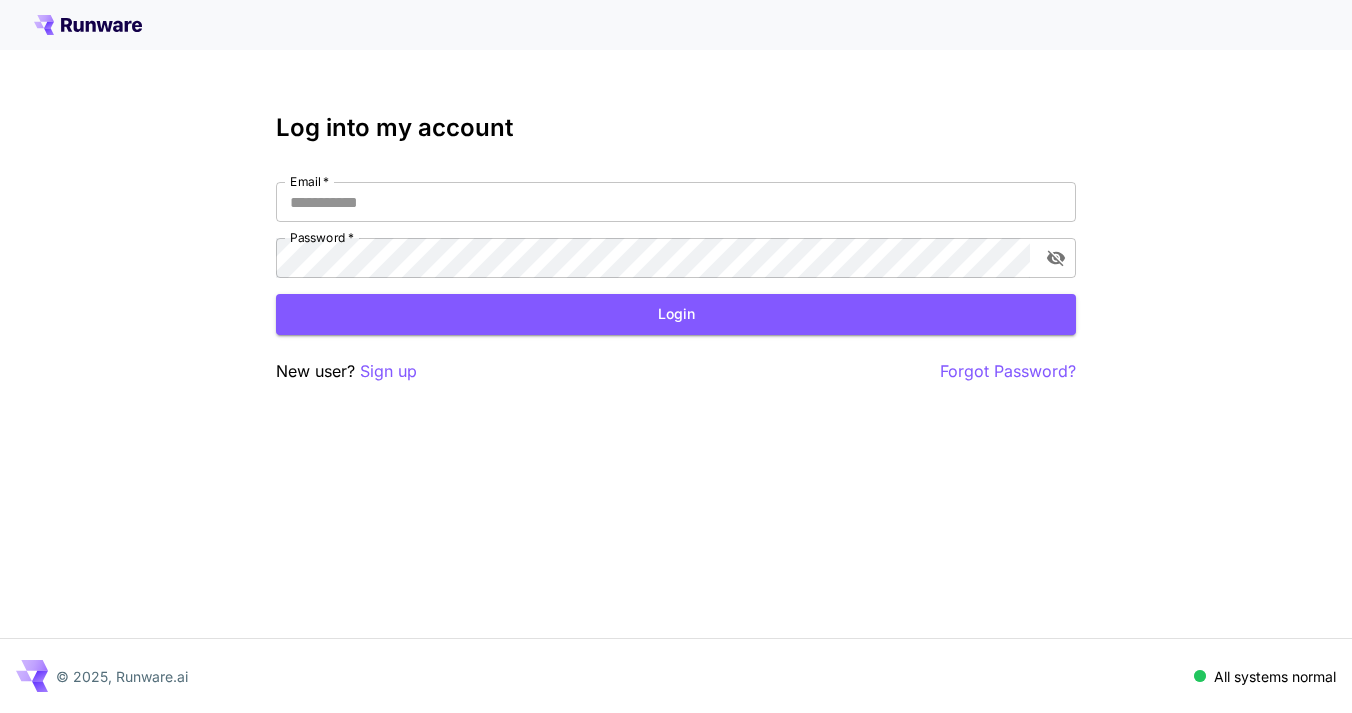 scroll, scrollTop: 0, scrollLeft: 0, axis: both 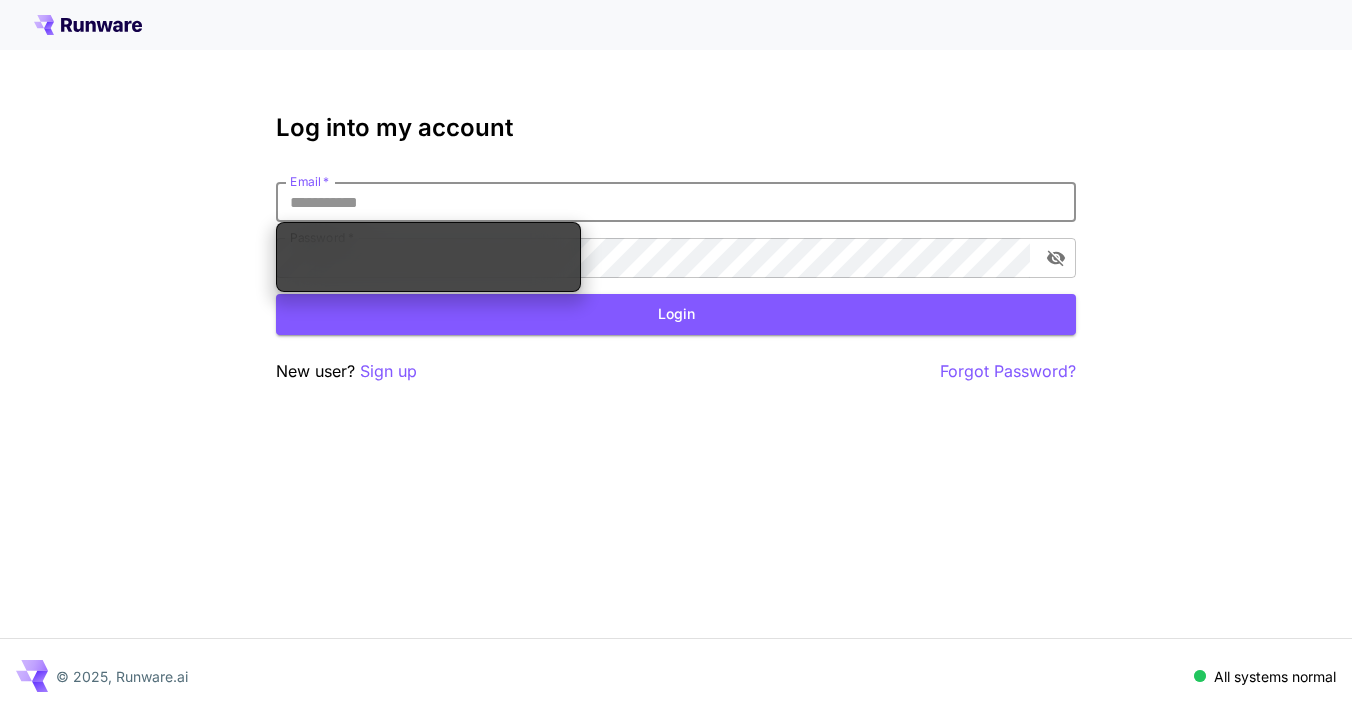 click on "Email   *" at bounding box center [676, 202] 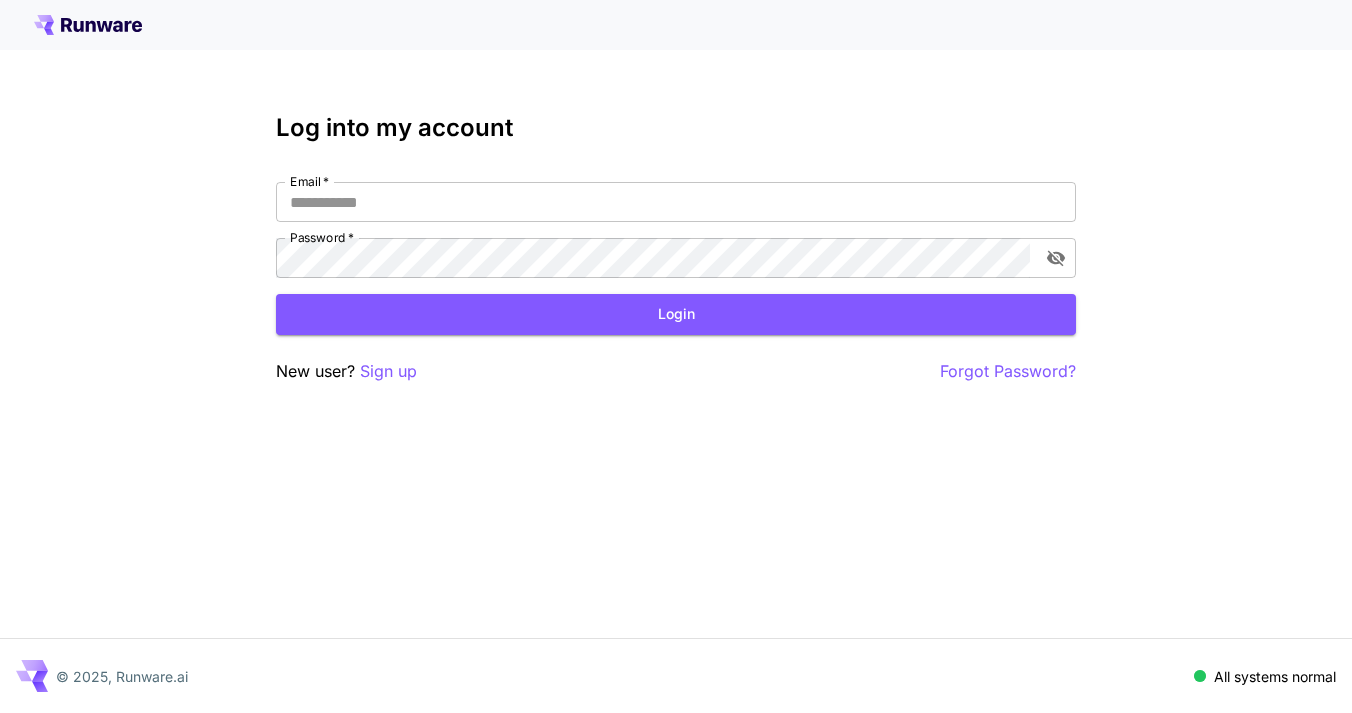 type on "**********" 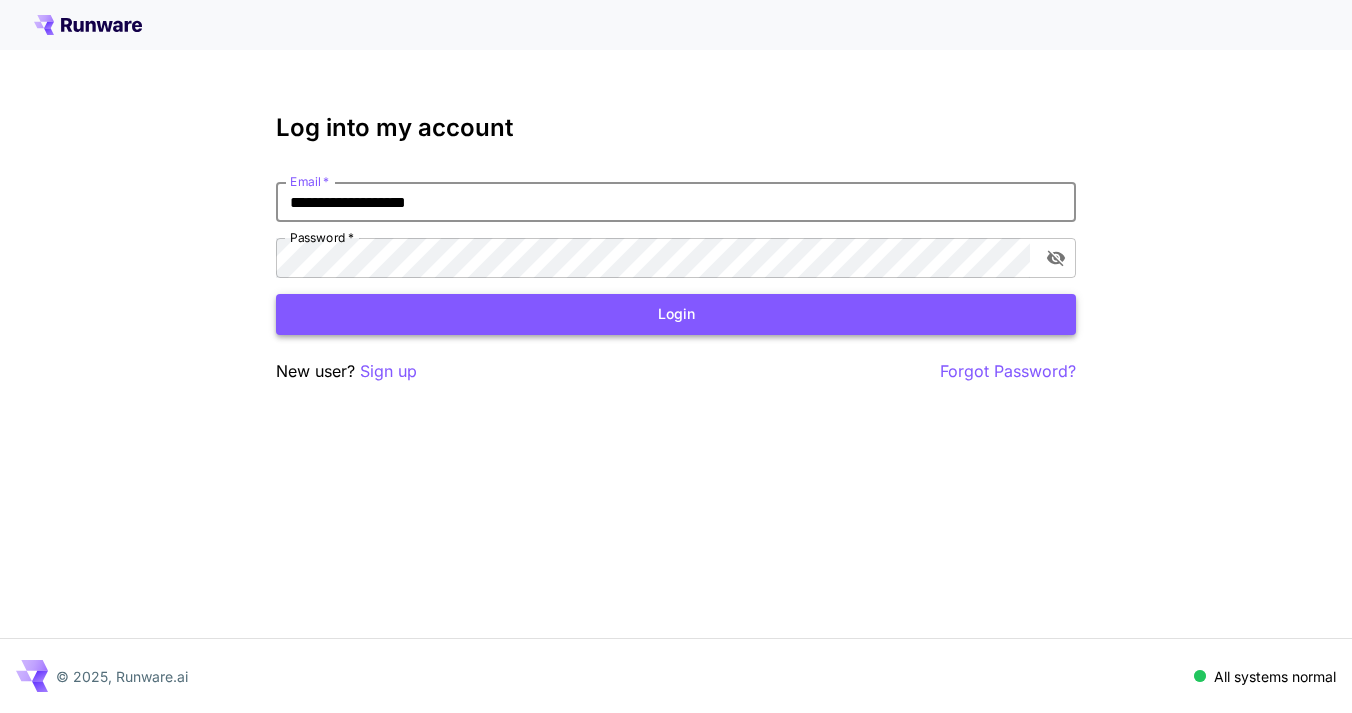 click on "Login" at bounding box center (676, 314) 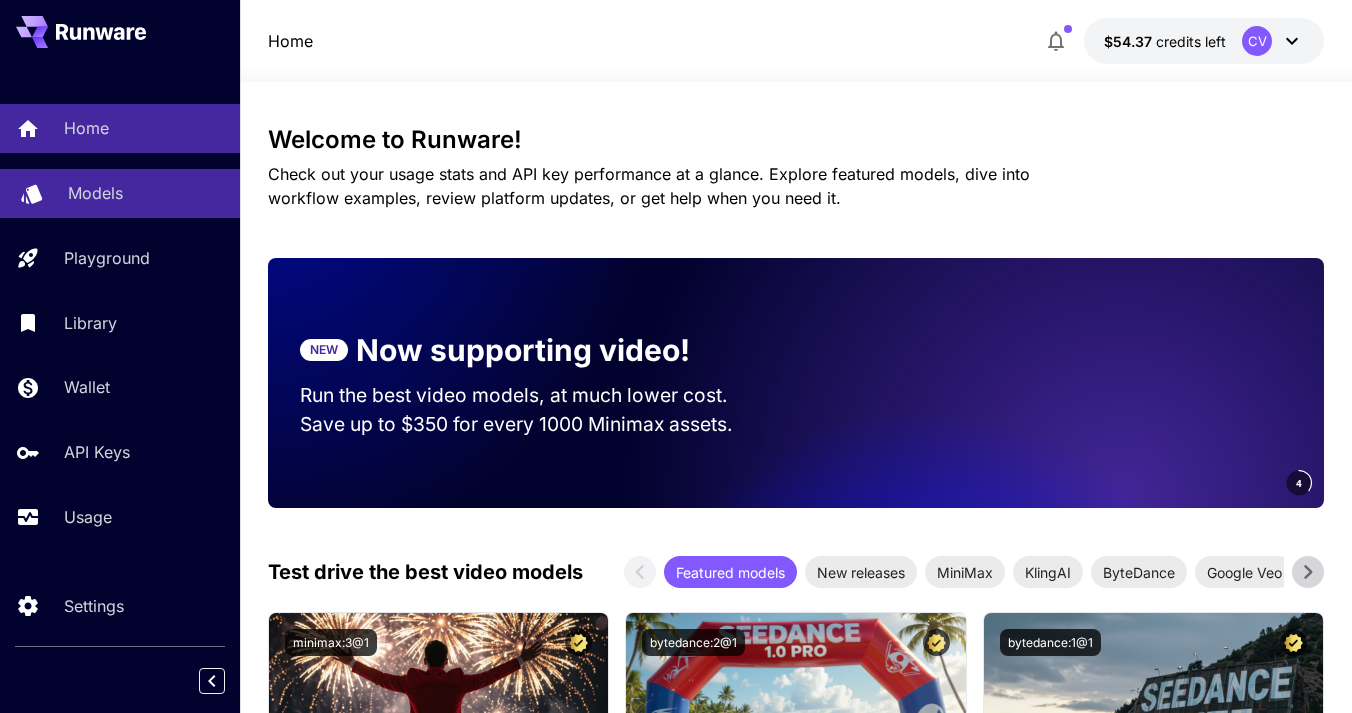 click on "Models" at bounding box center (120, 193) 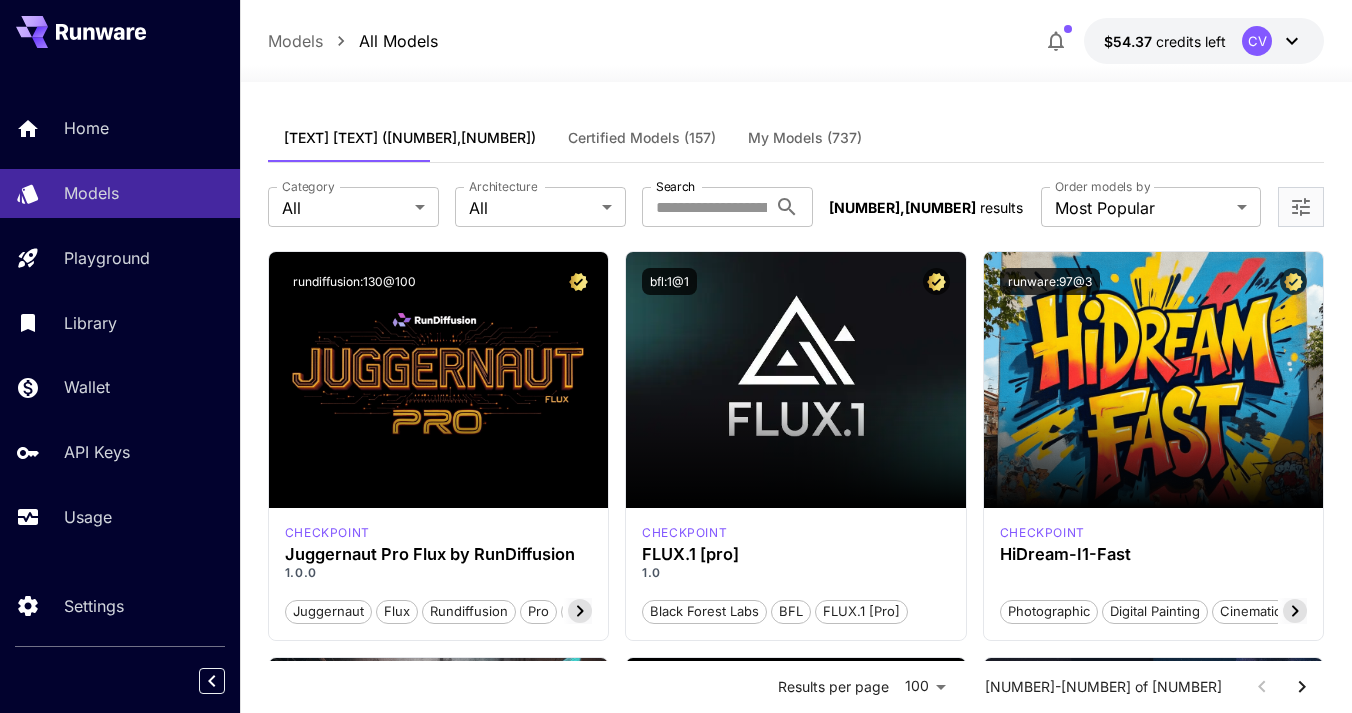 click on "My Models (737)" at bounding box center [805, 138] 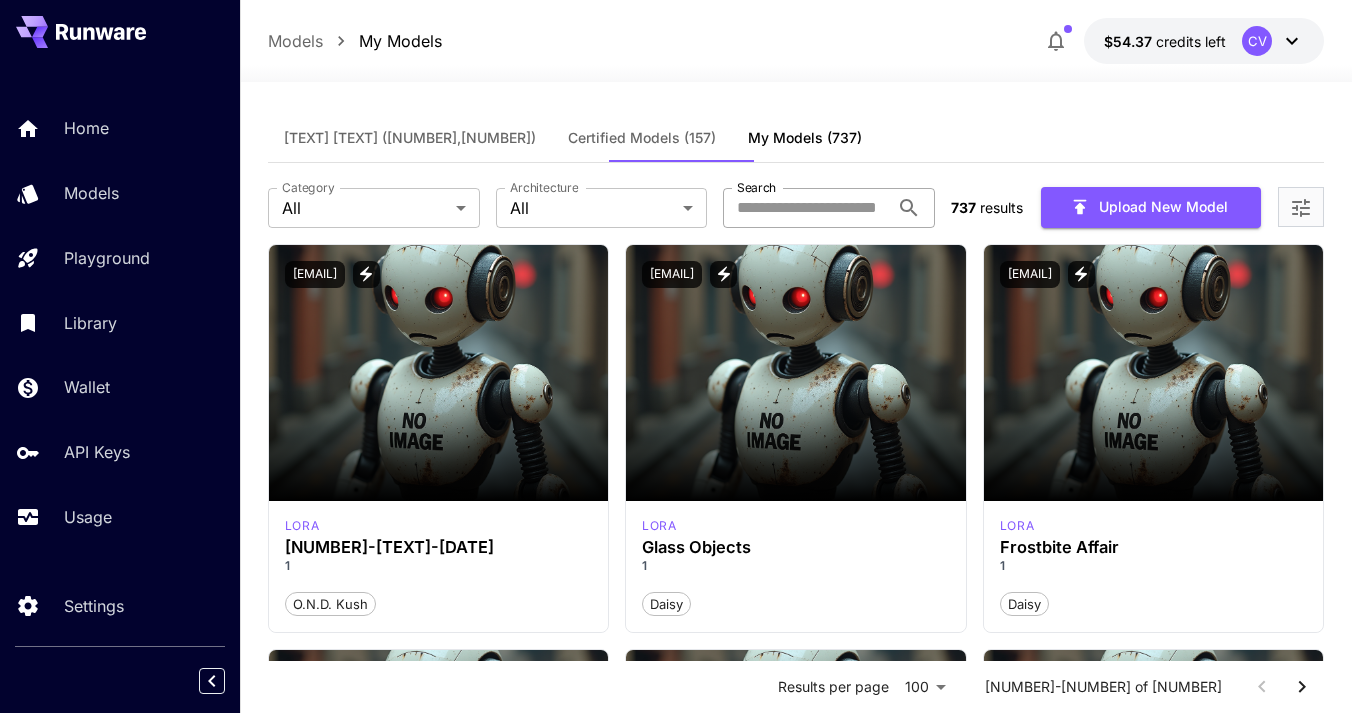 click on "Search" at bounding box center (806, 208) 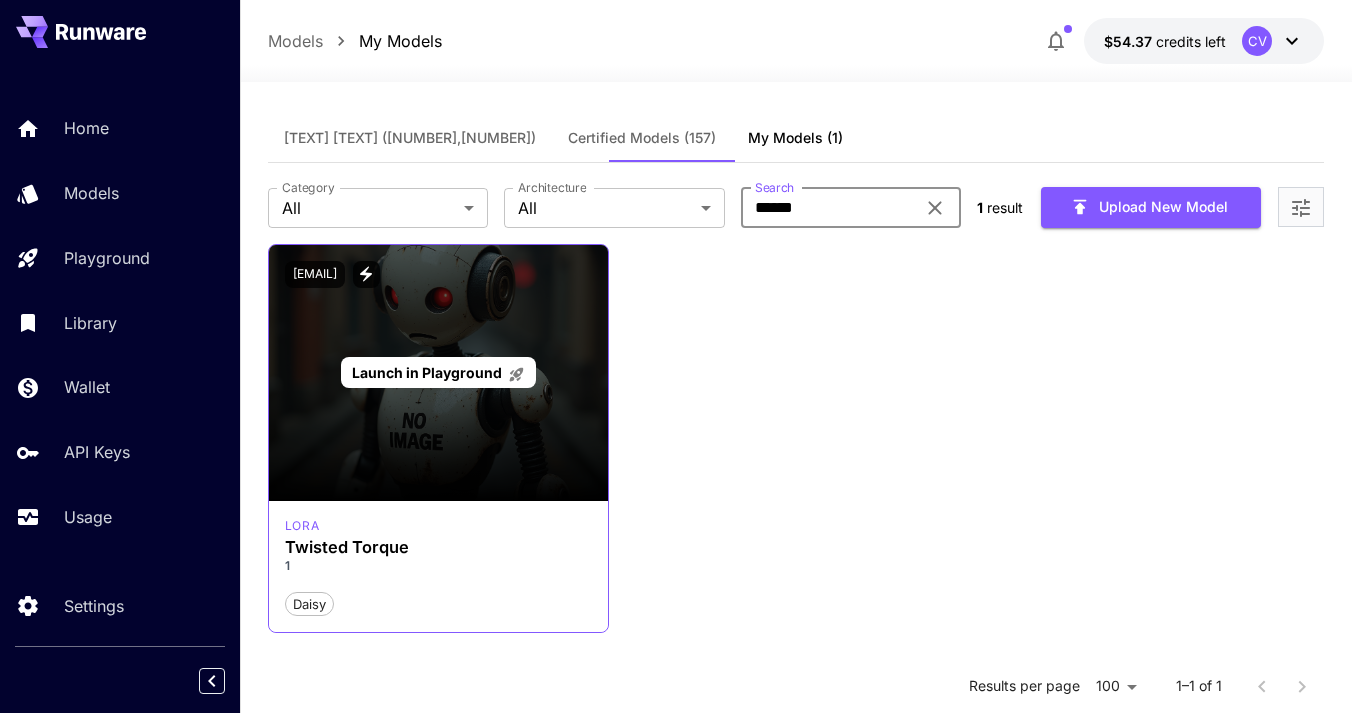 type on "******" 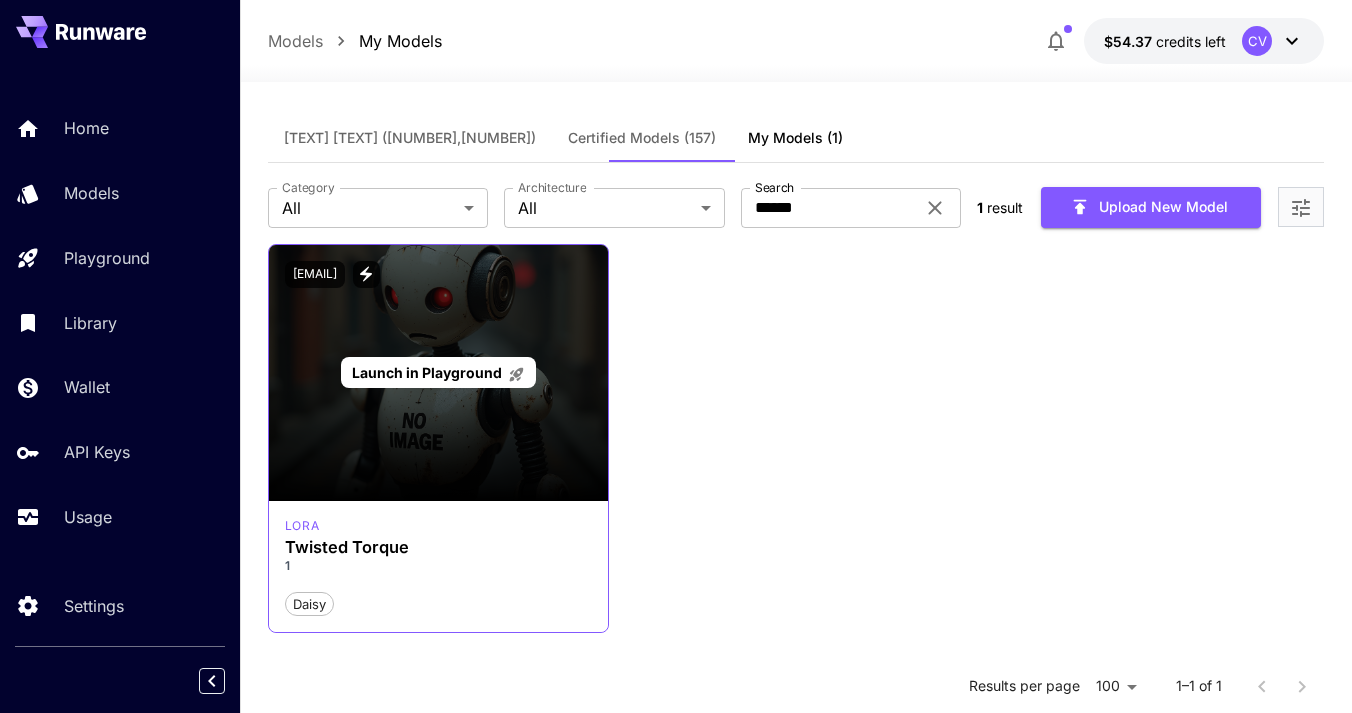 click on "Launch in Playground" at bounding box center [438, 373] 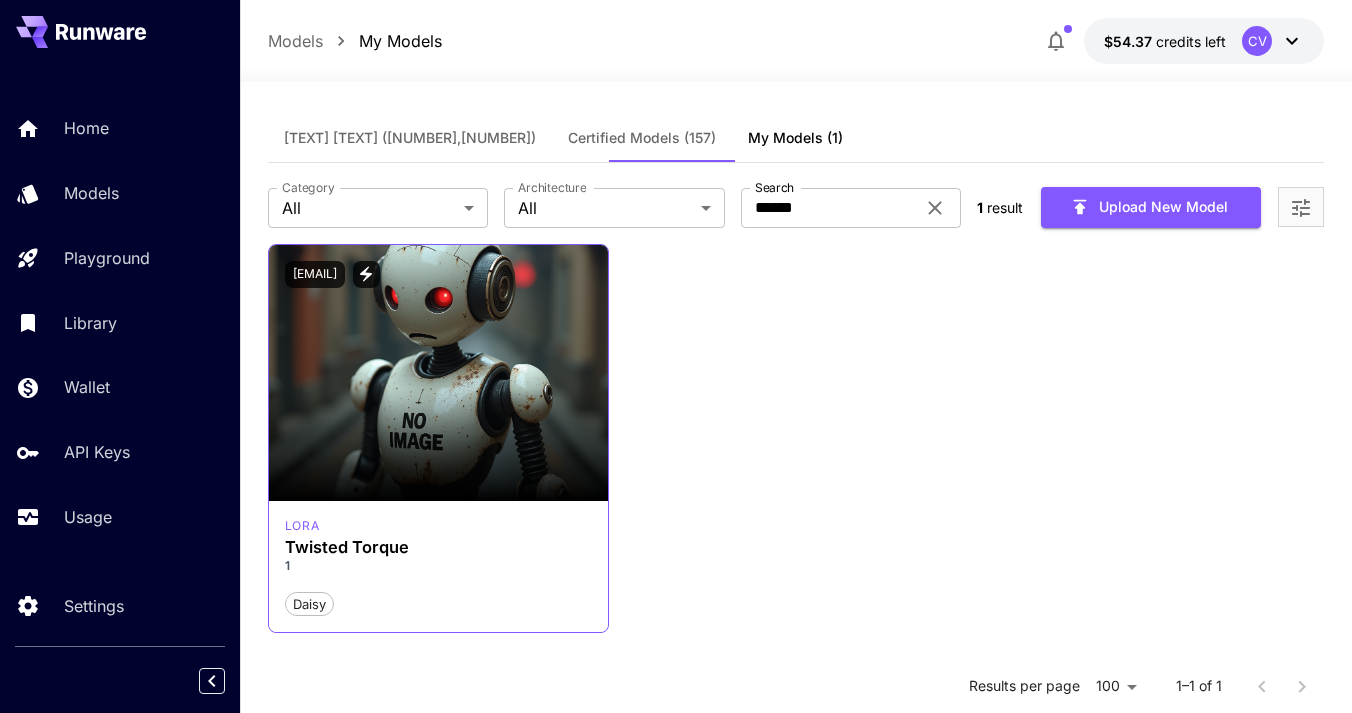 click on "daisy" at bounding box center (309, 605) 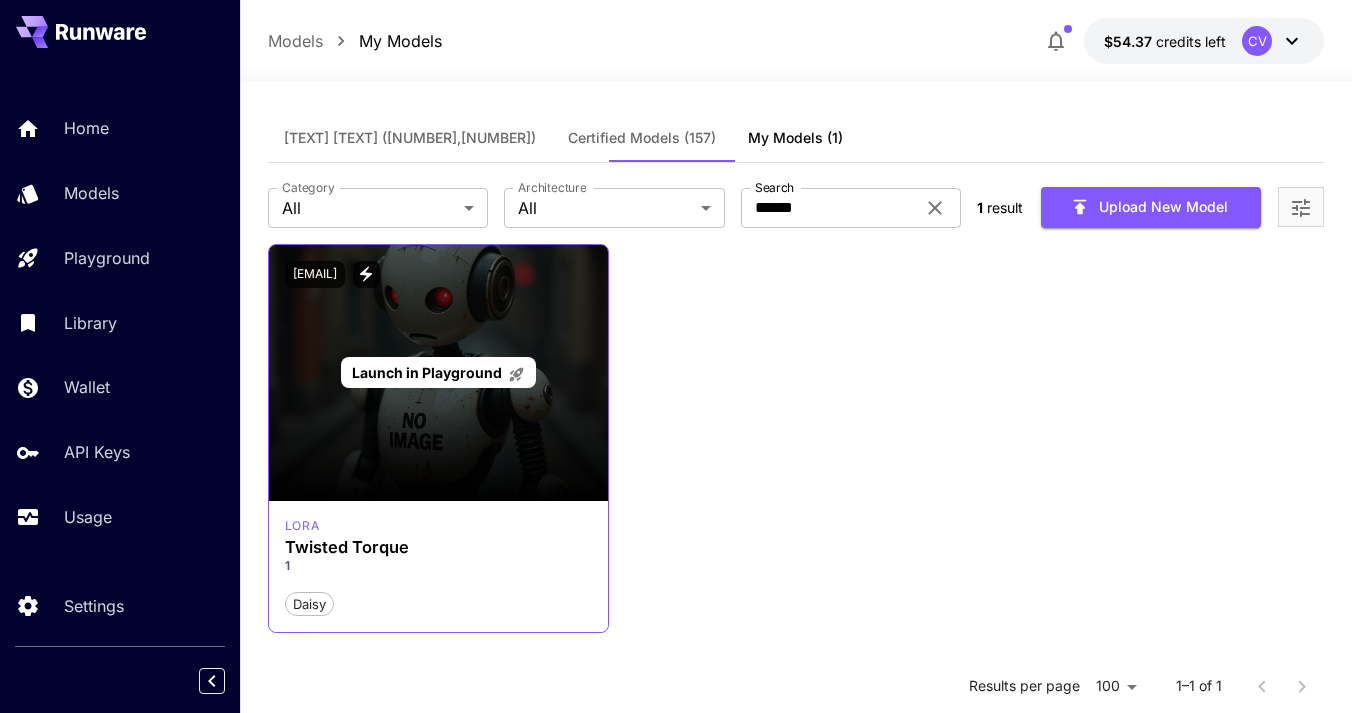 click on "Launch in Playground" at bounding box center [438, 373] 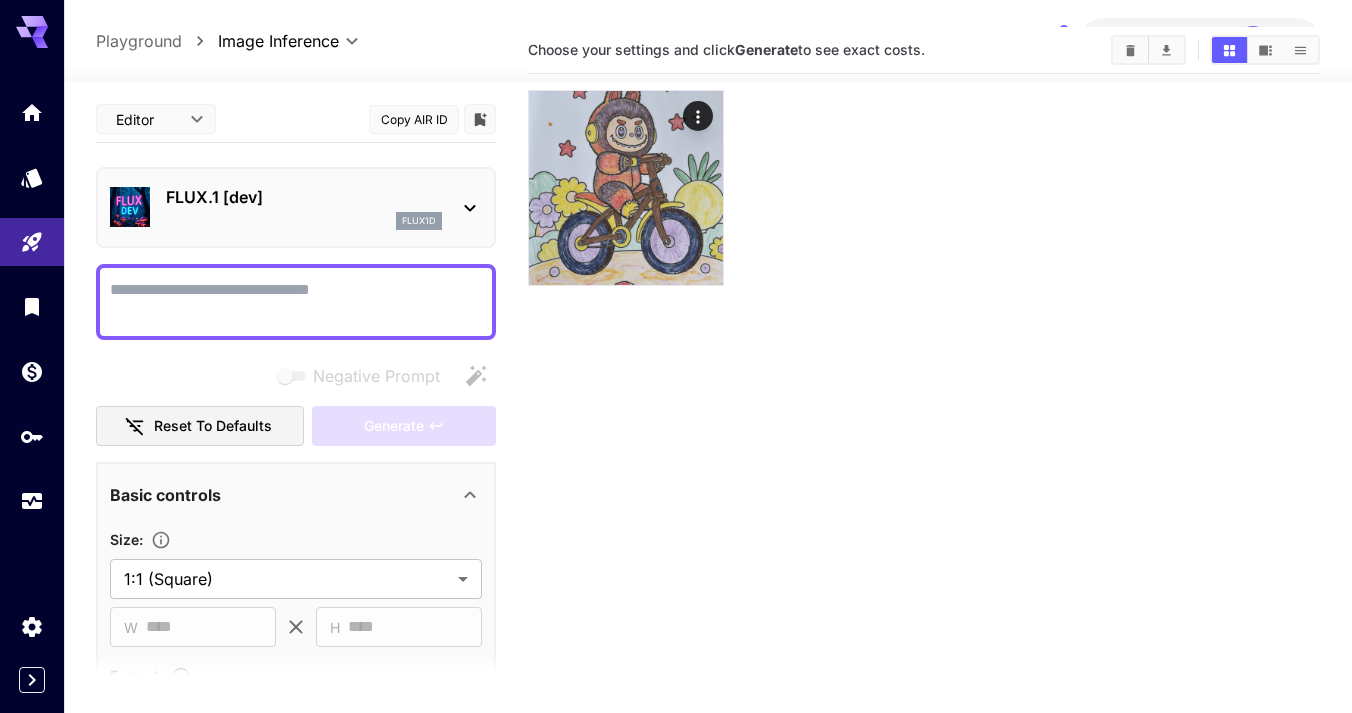 scroll, scrollTop: 158, scrollLeft: 0, axis: vertical 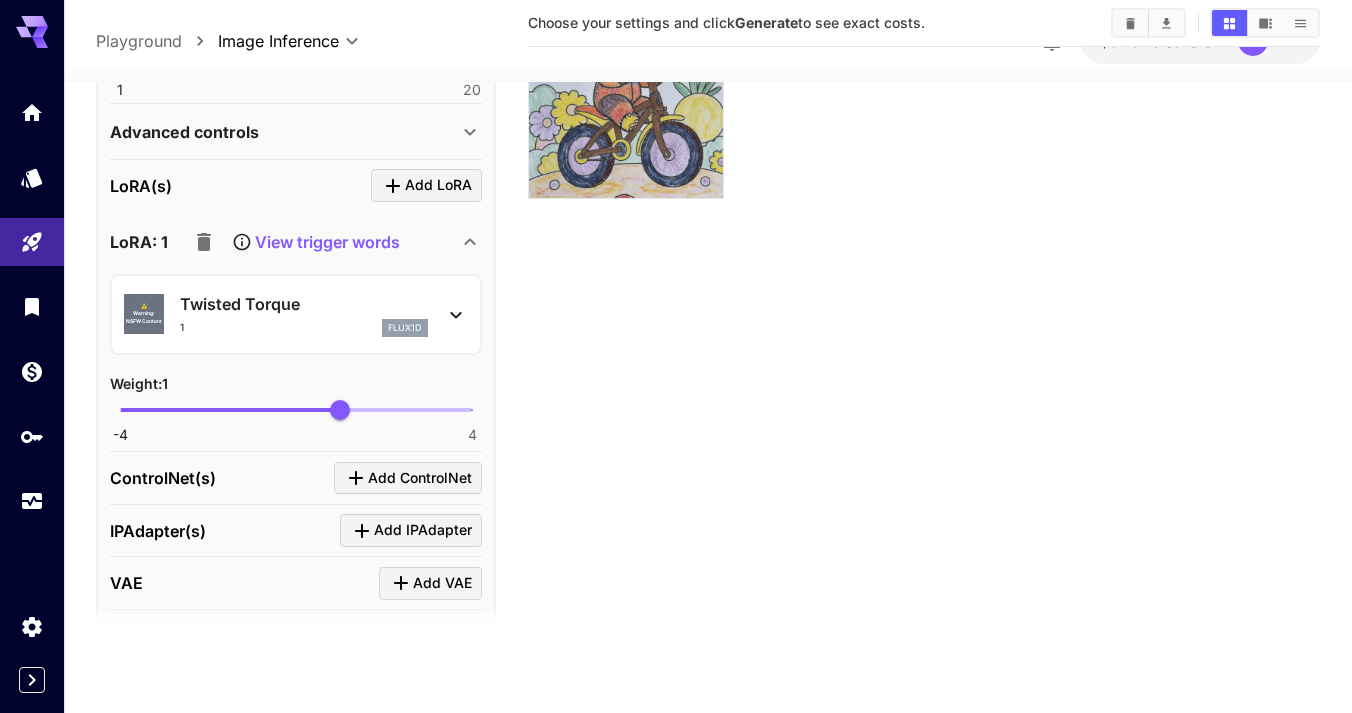 click 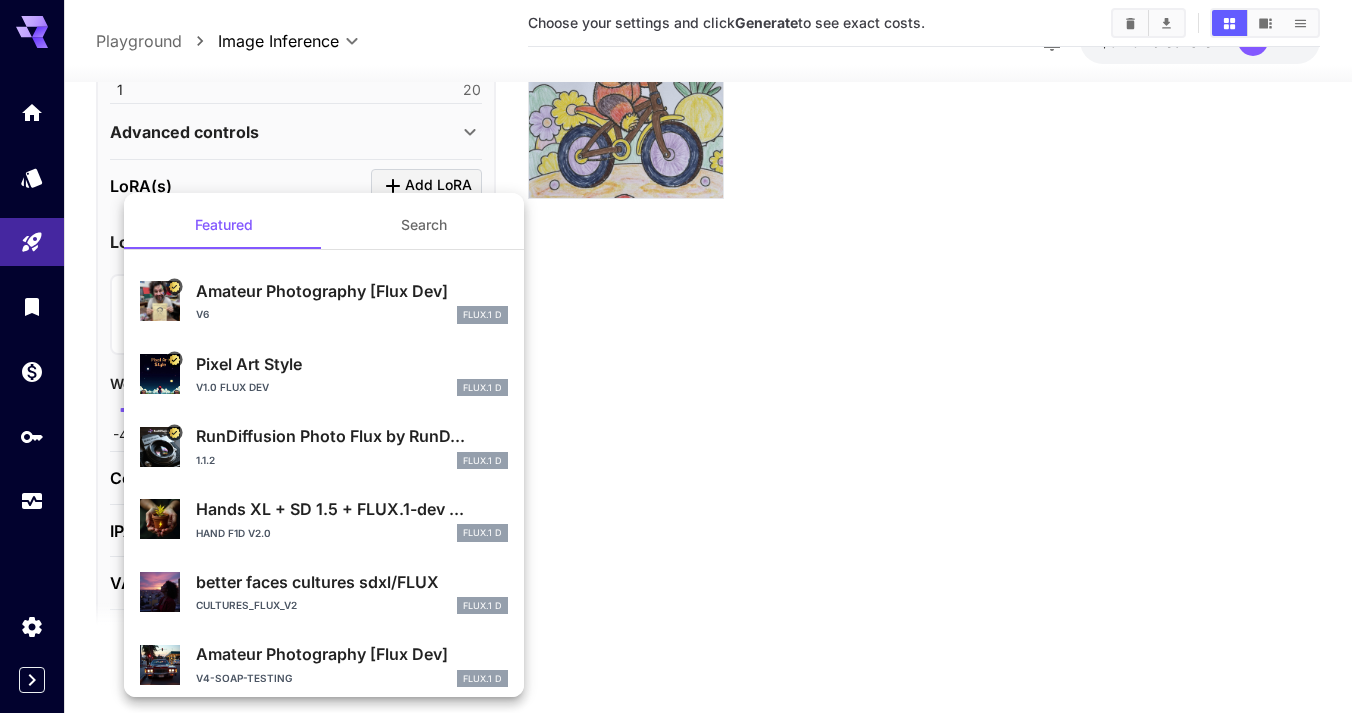 click at bounding box center (676, 356) 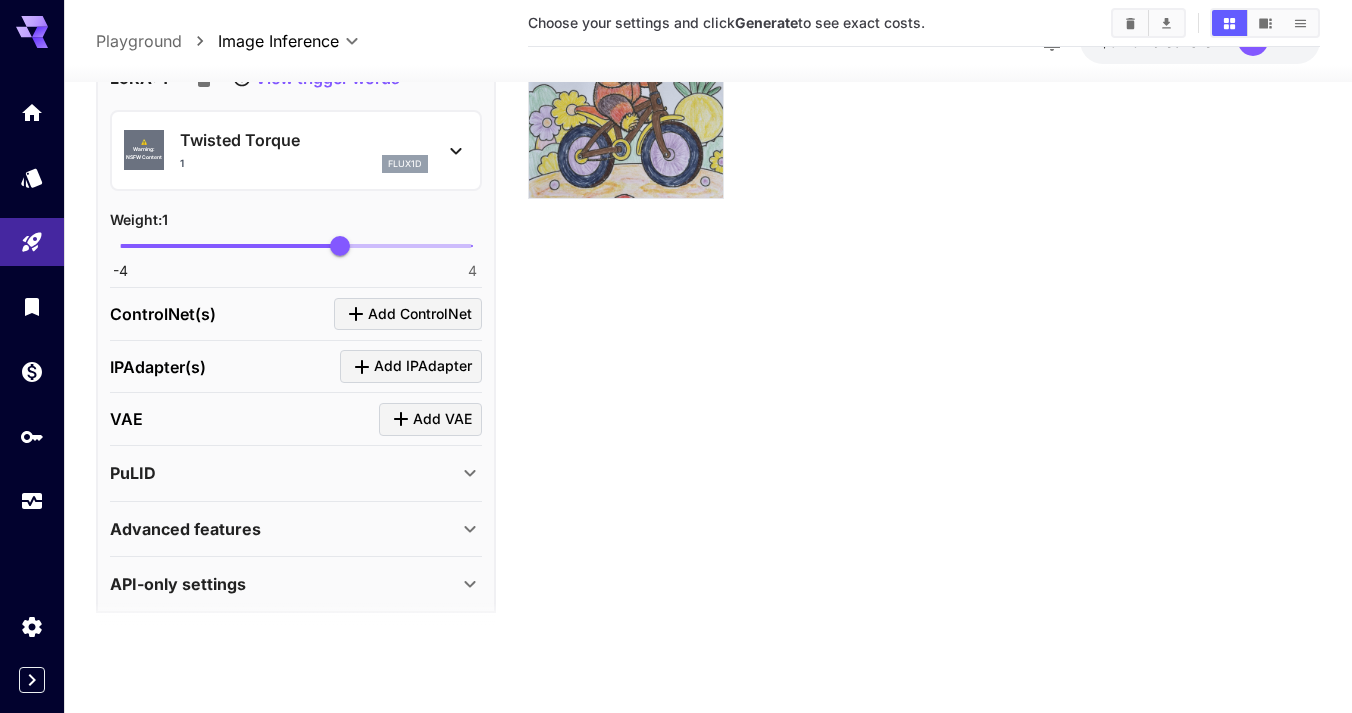 scroll, scrollTop: 854, scrollLeft: 0, axis: vertical 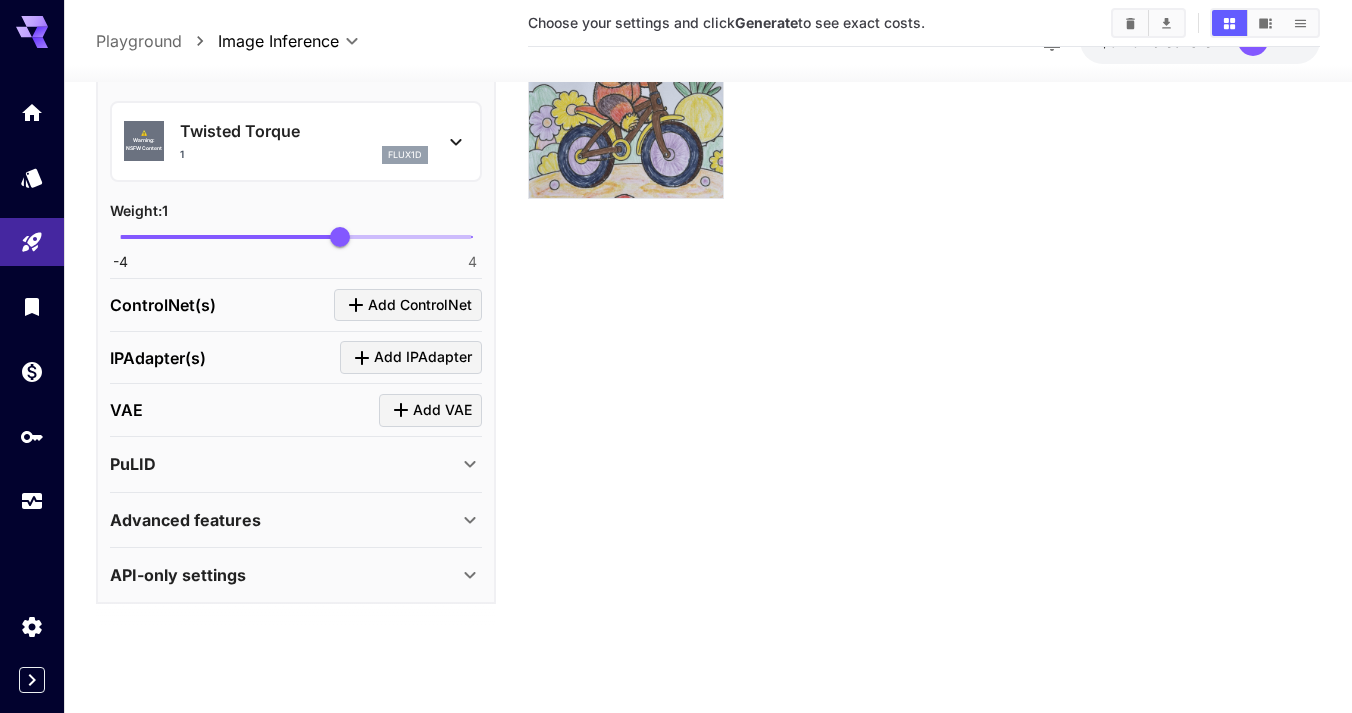 click 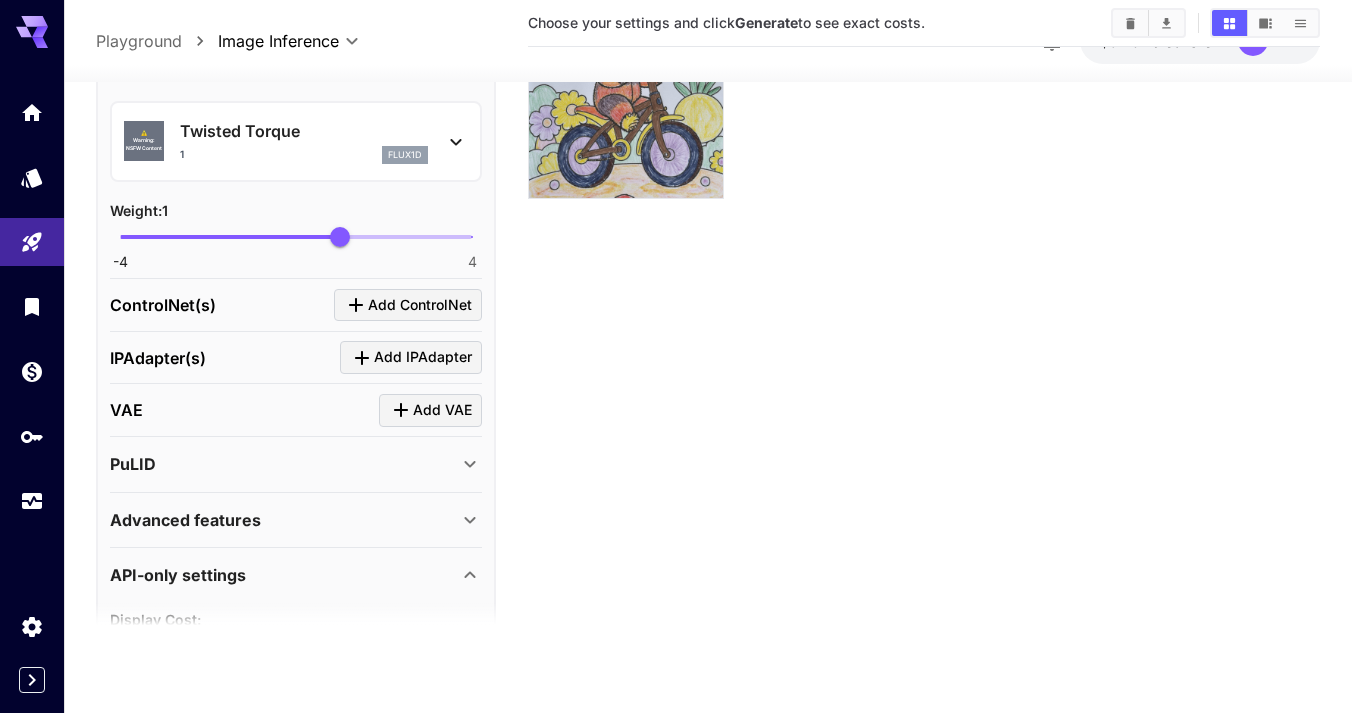 click 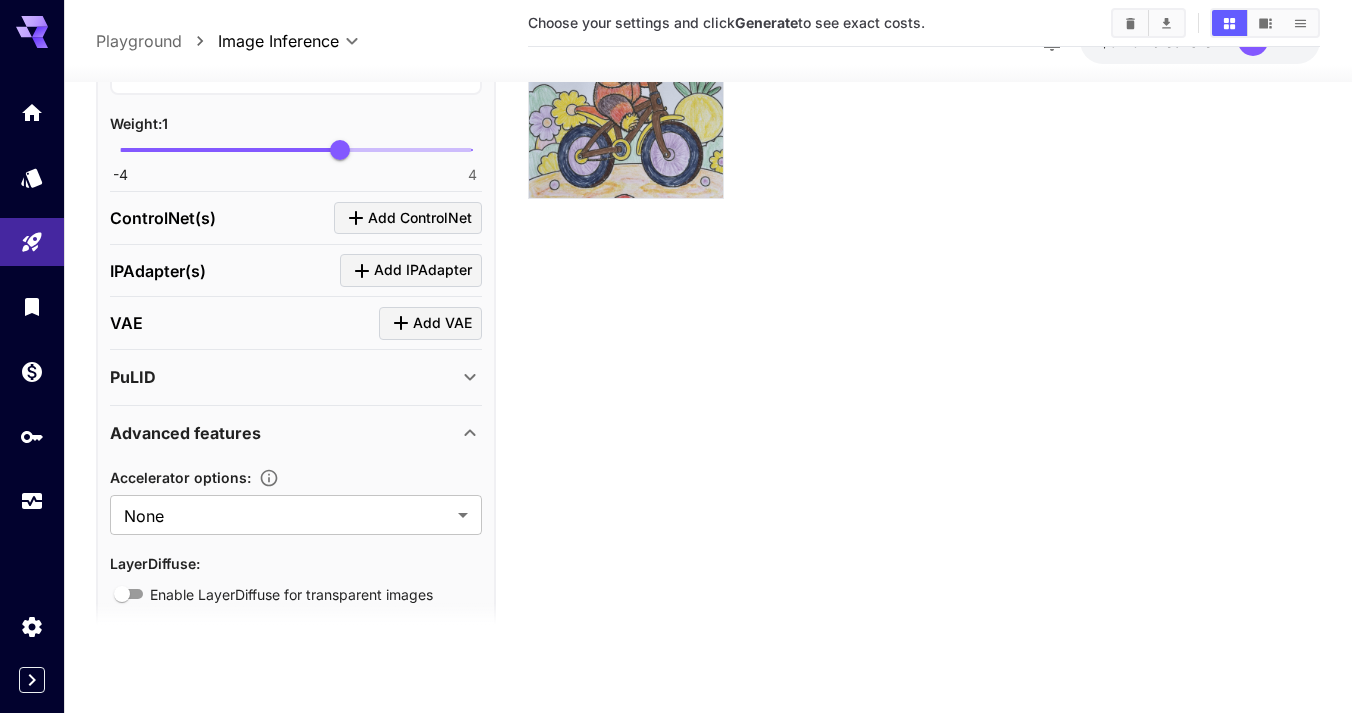scroll, scrollTop: 1078, scrollLeft: 0, axis: vertical 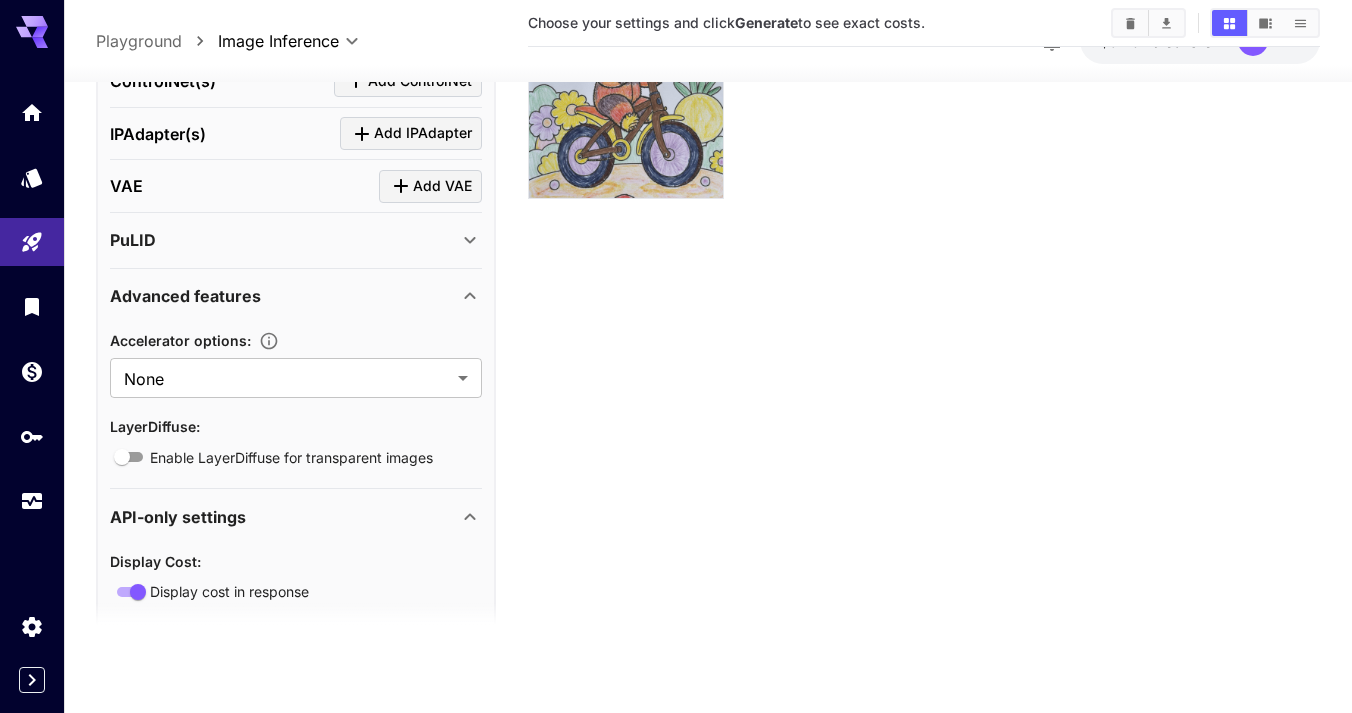 click on "PuLID" at bounding box center (284, 240) 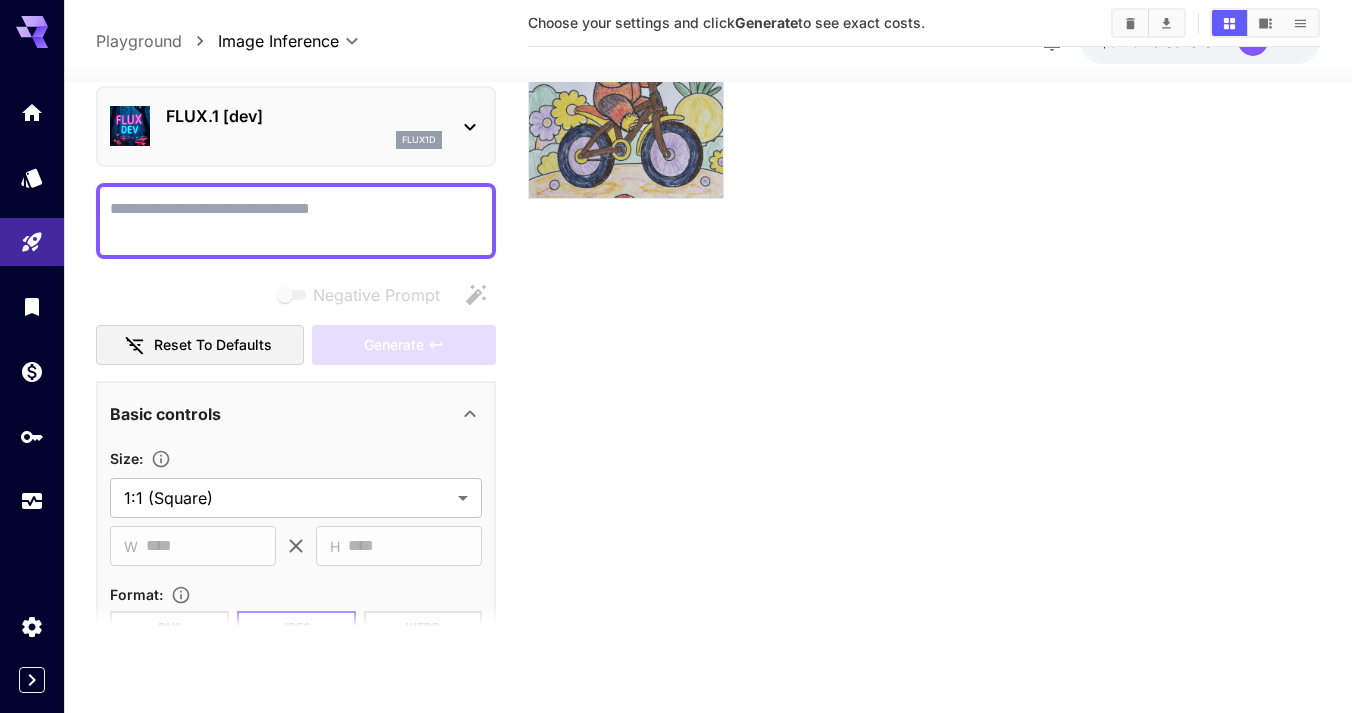 scroll, scrollTop: 0, scrollLeft: 0, axis: both 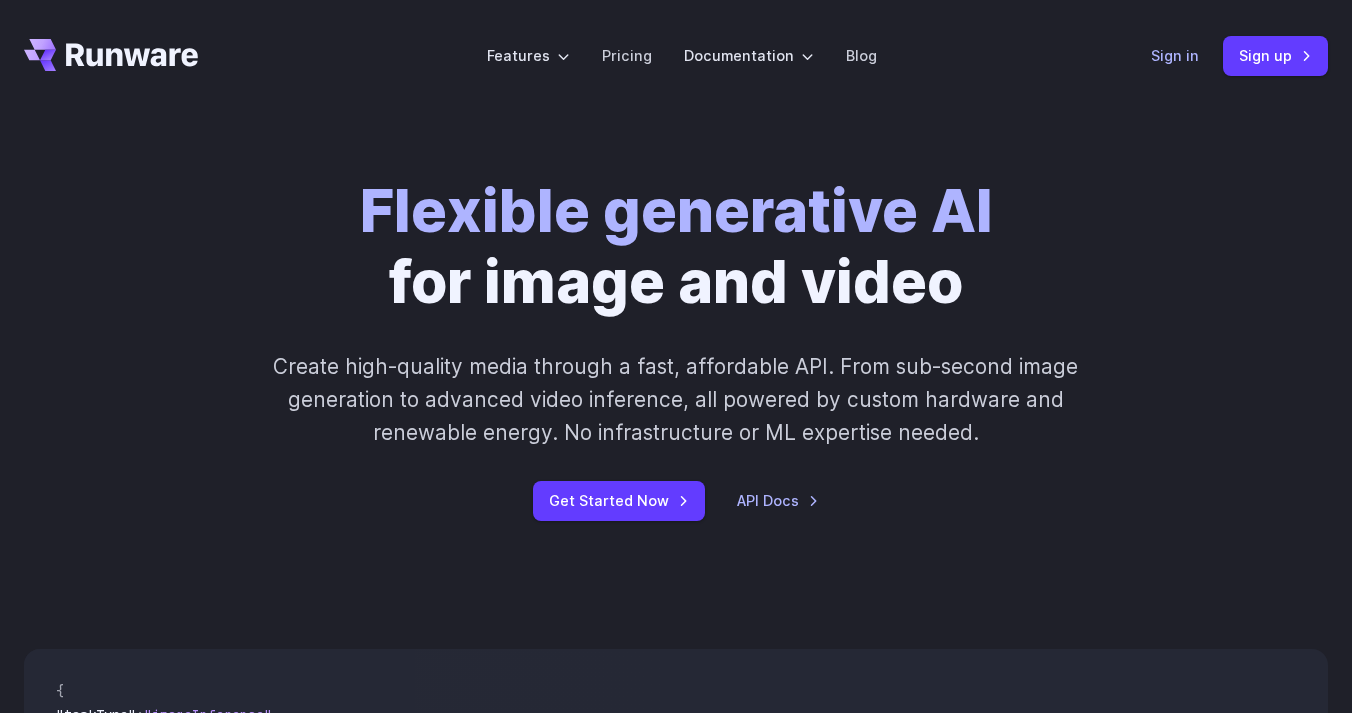 click on "Sign in" at bounding box center [1175, 55] 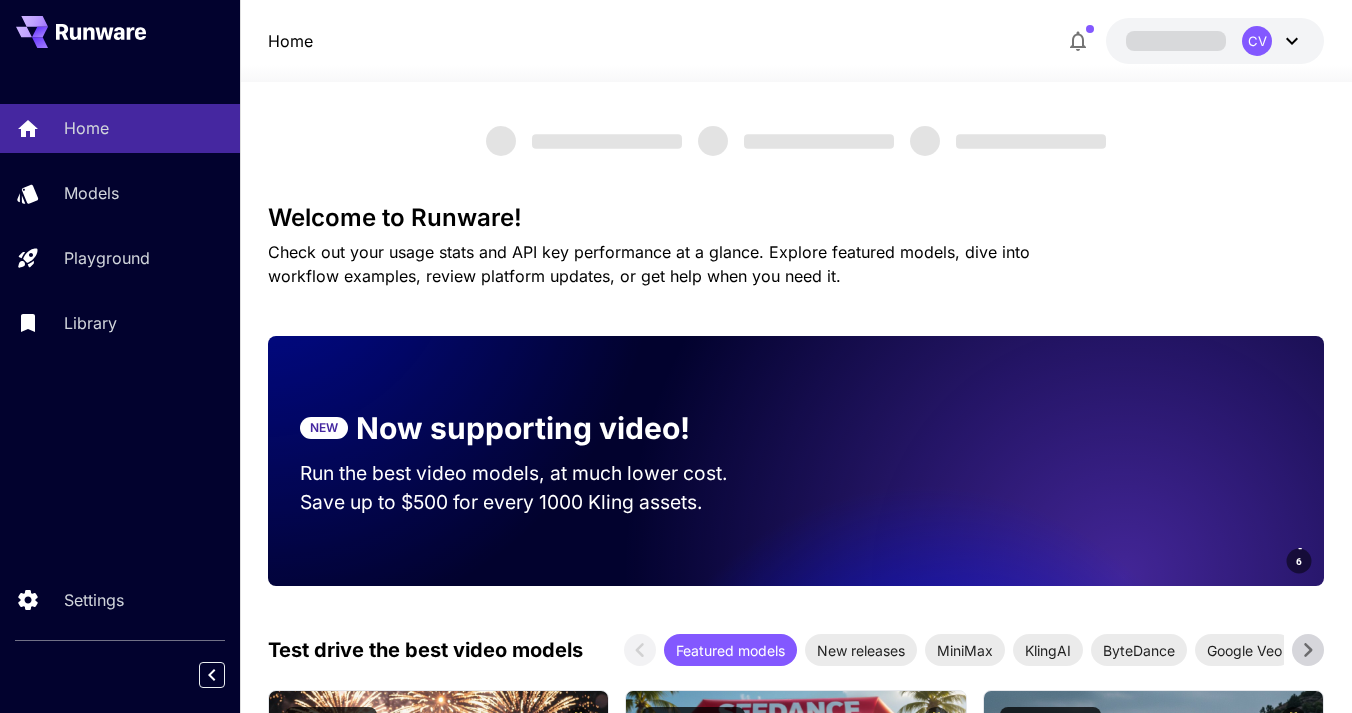 scroll, scrollTop: 0, scrollLeft: 0, axis: both 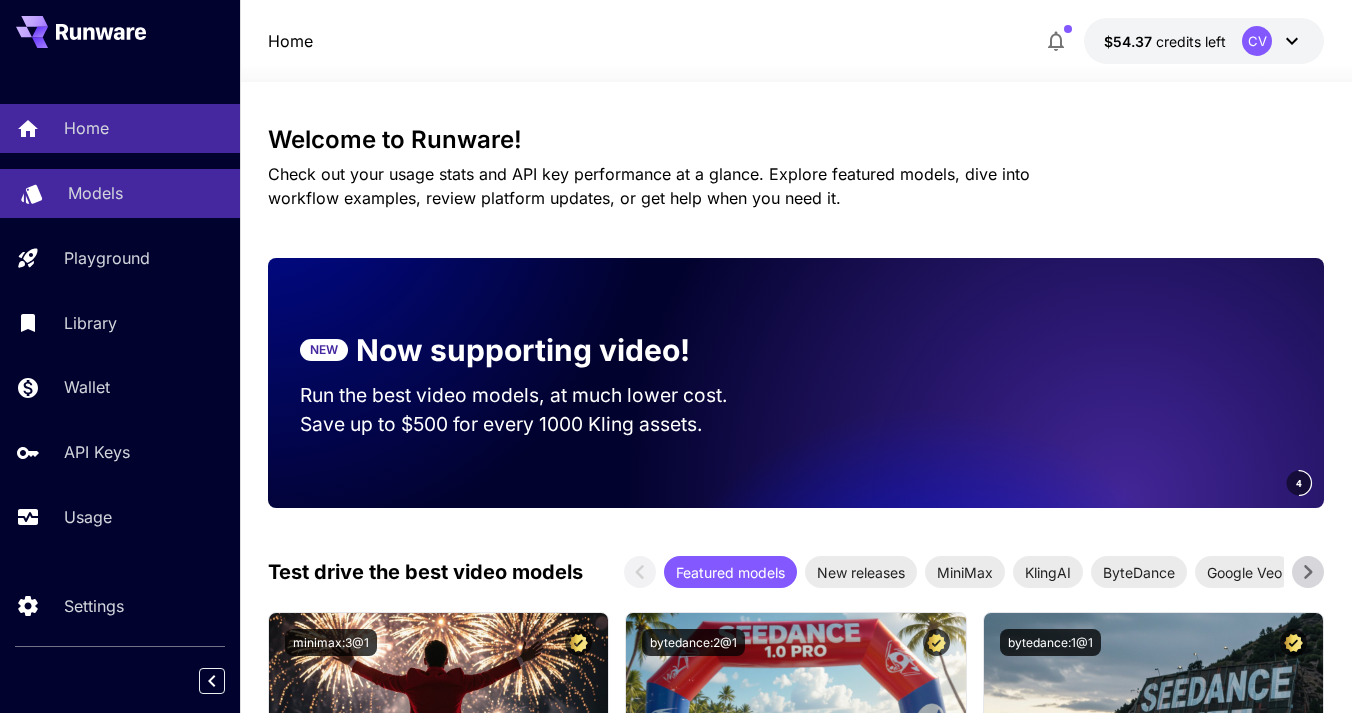 click on "Models" at bounding box center (95, 193) 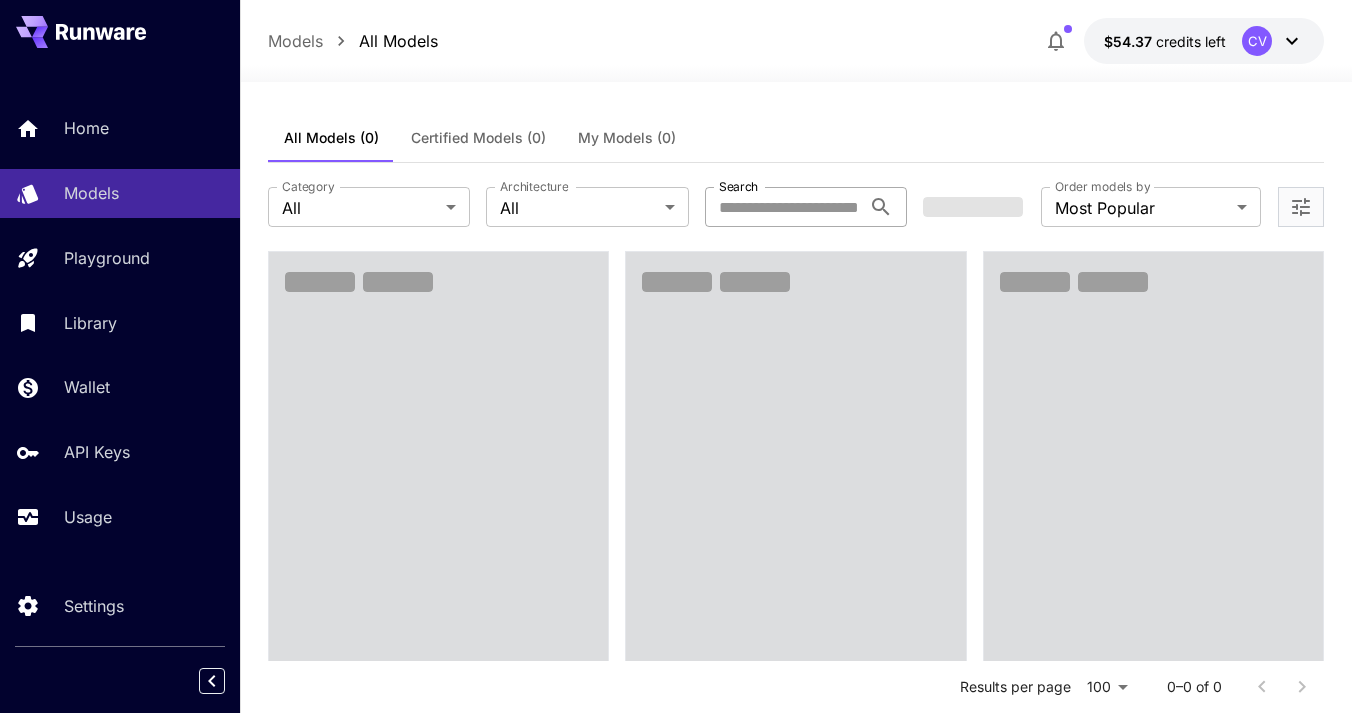 click on "Search" at bounding box center (783, 207) 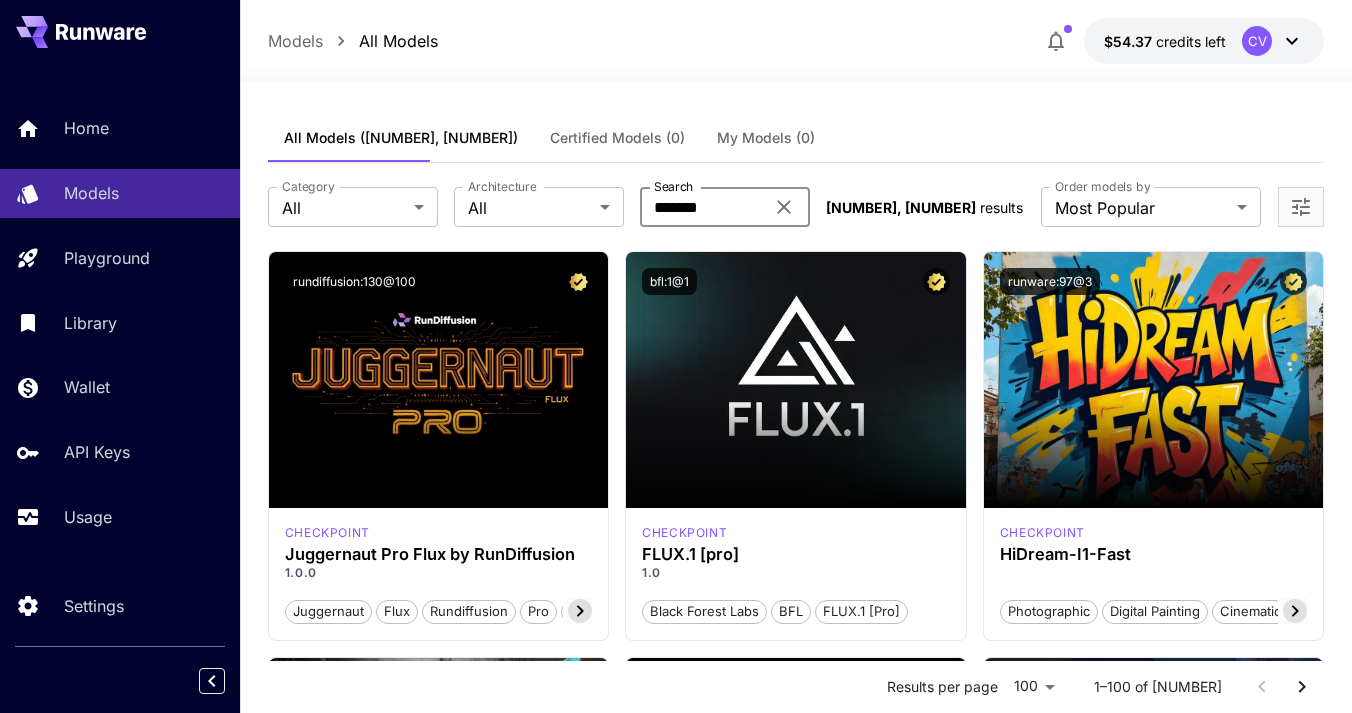 type on "*******" 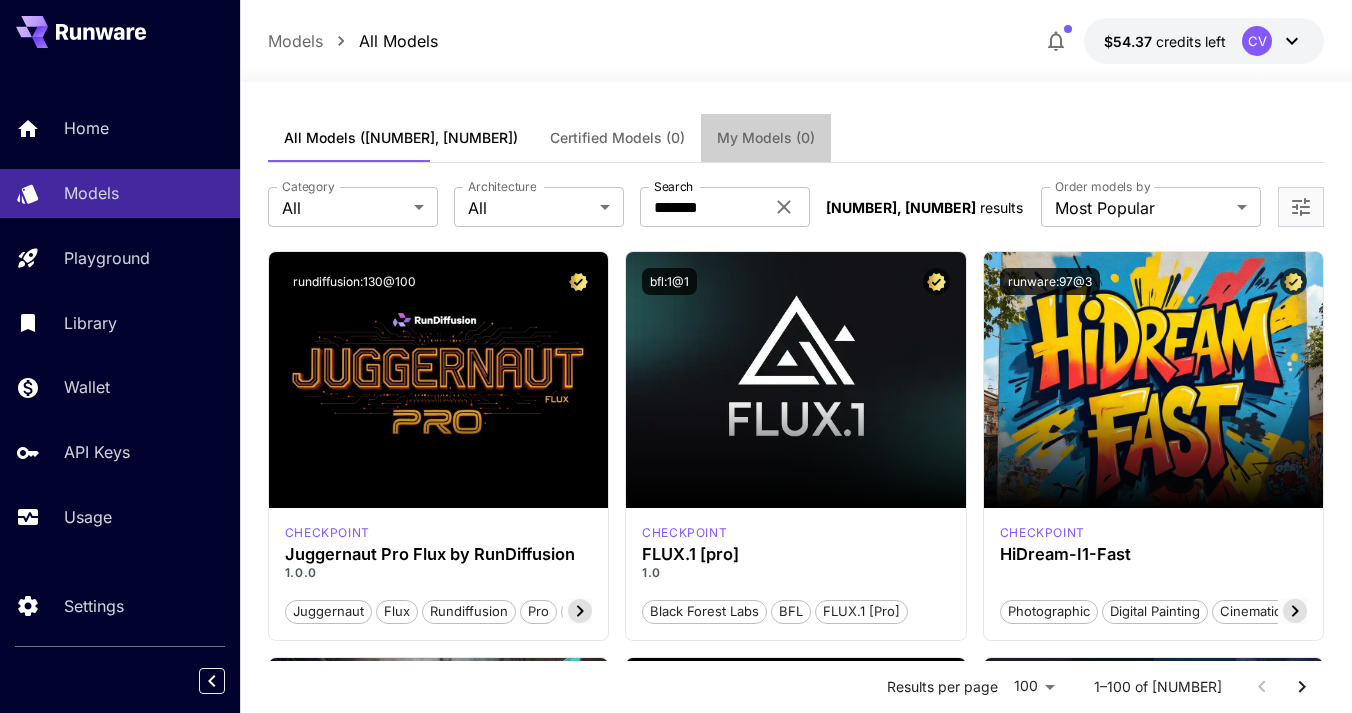 click on "My Models (0)" at bounding box center [766, 138] 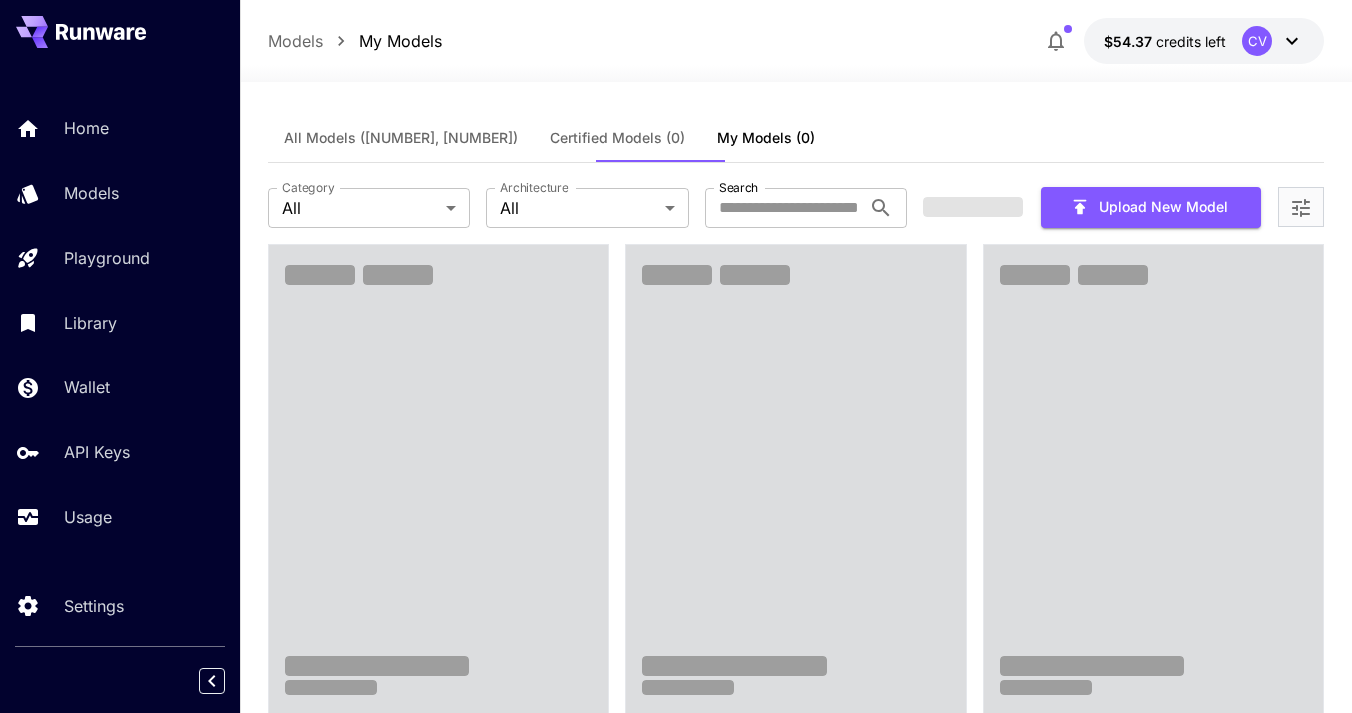 click on "CV" at bounding box center [1273, 41] 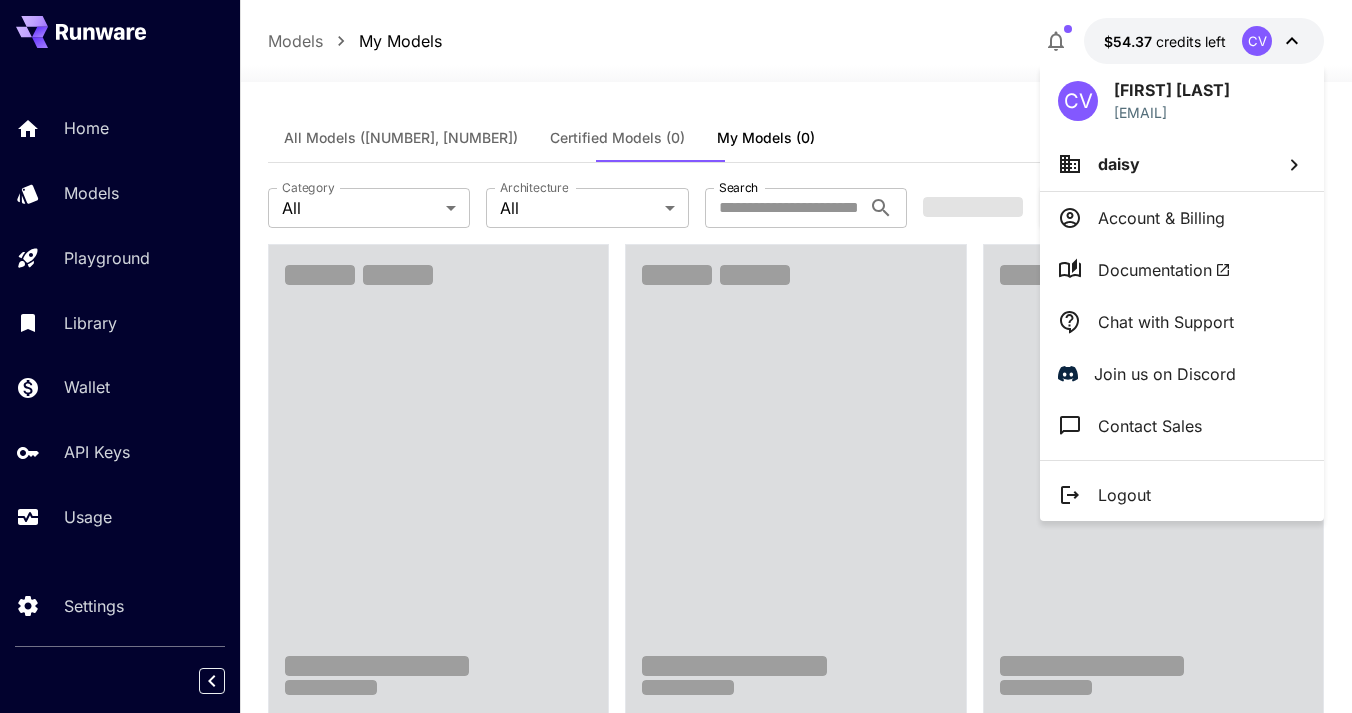 click on "daisy" at bounding box center [1182, 164] 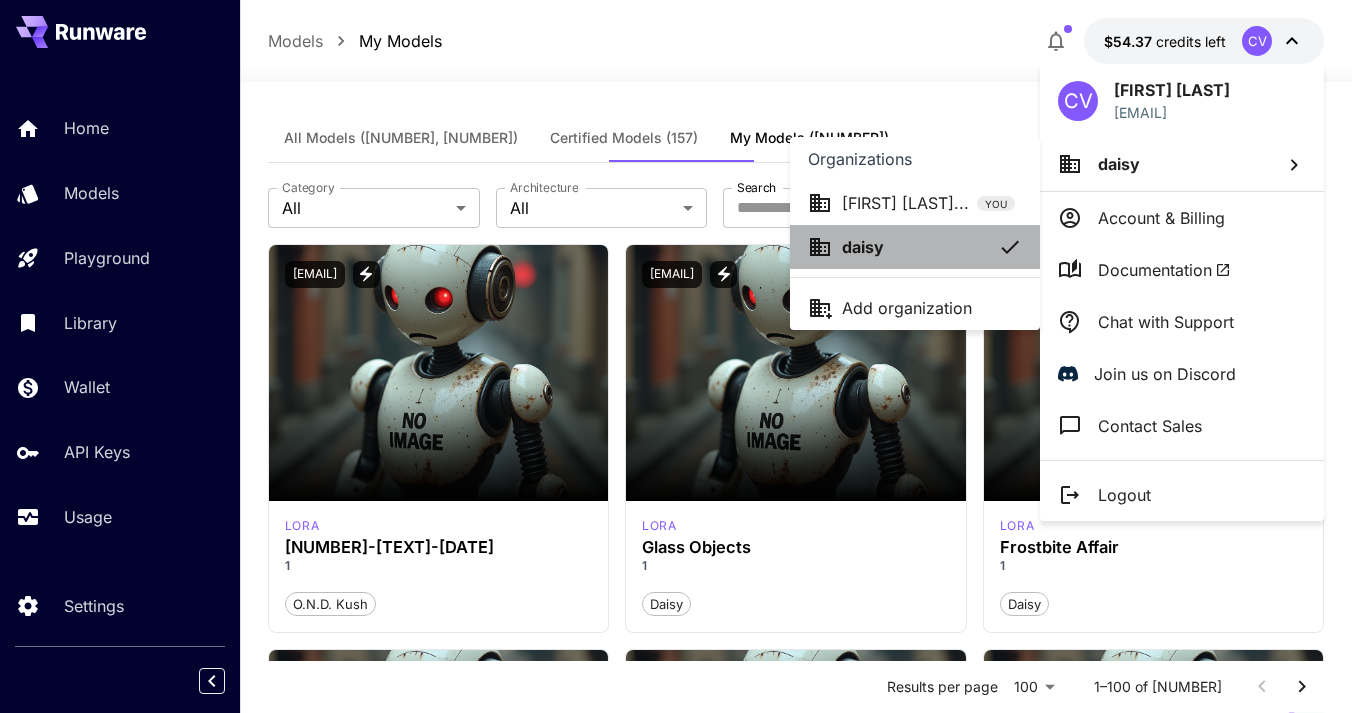 click on "daisy" at bounding box center (915, 247) 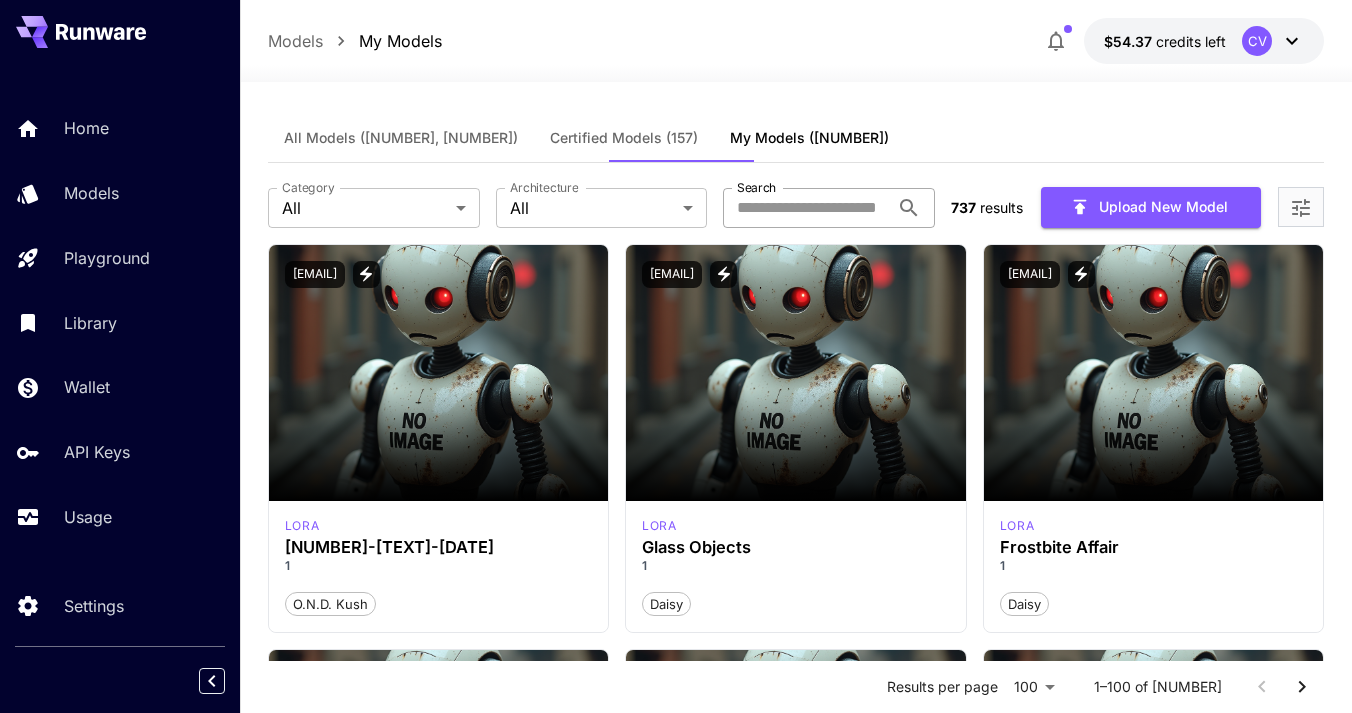 click on "Search" at bounding box center (806, 208) 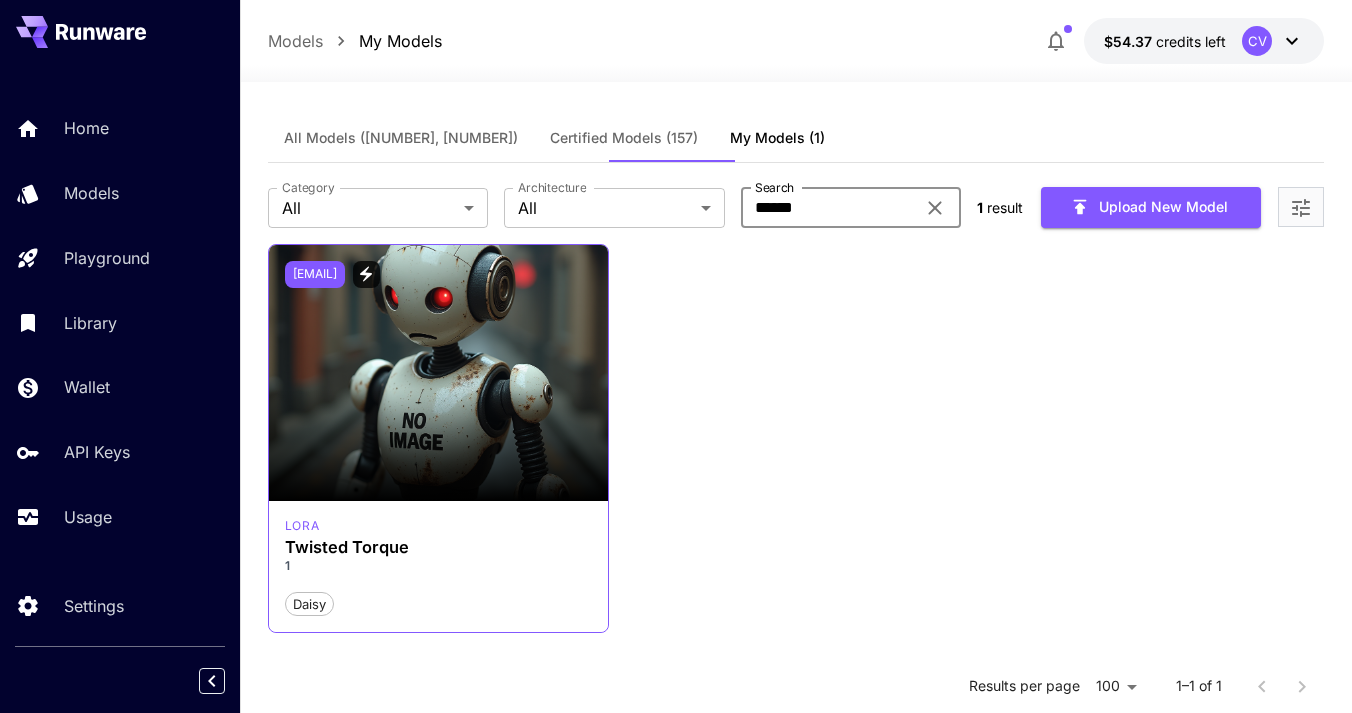 type on "******" 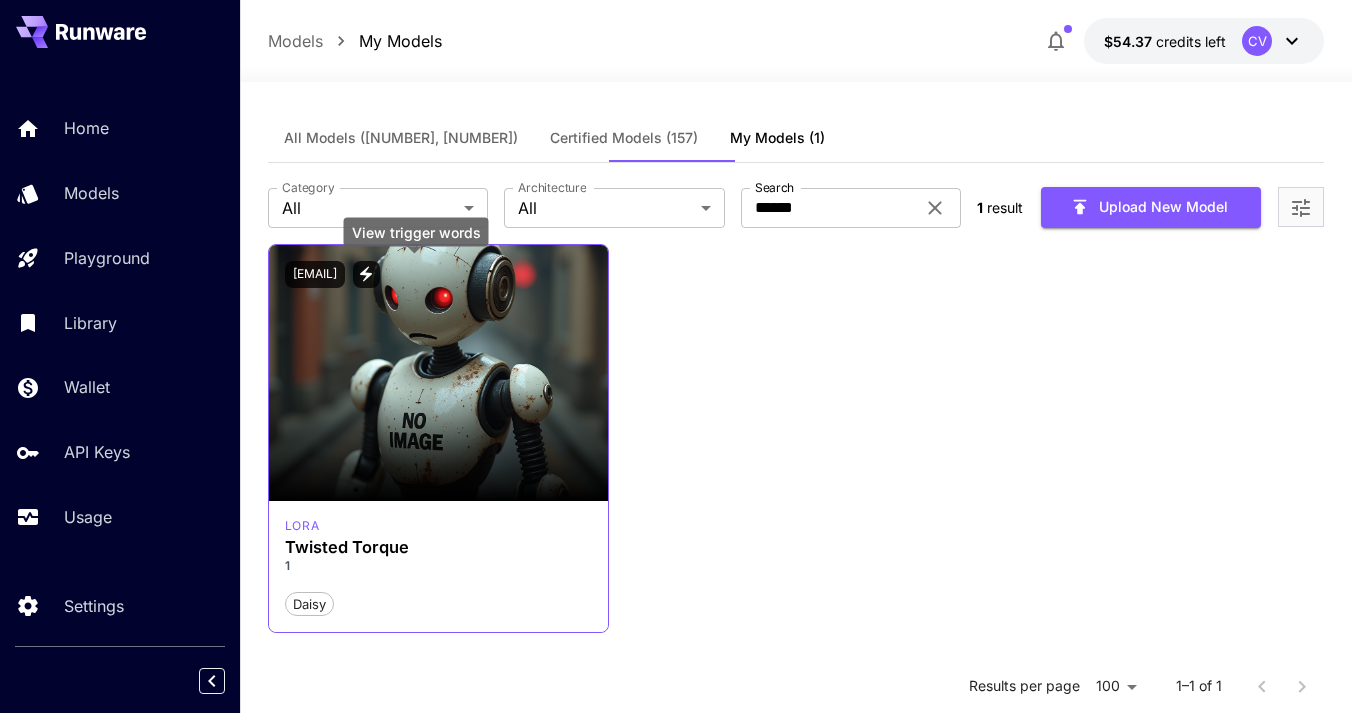 click 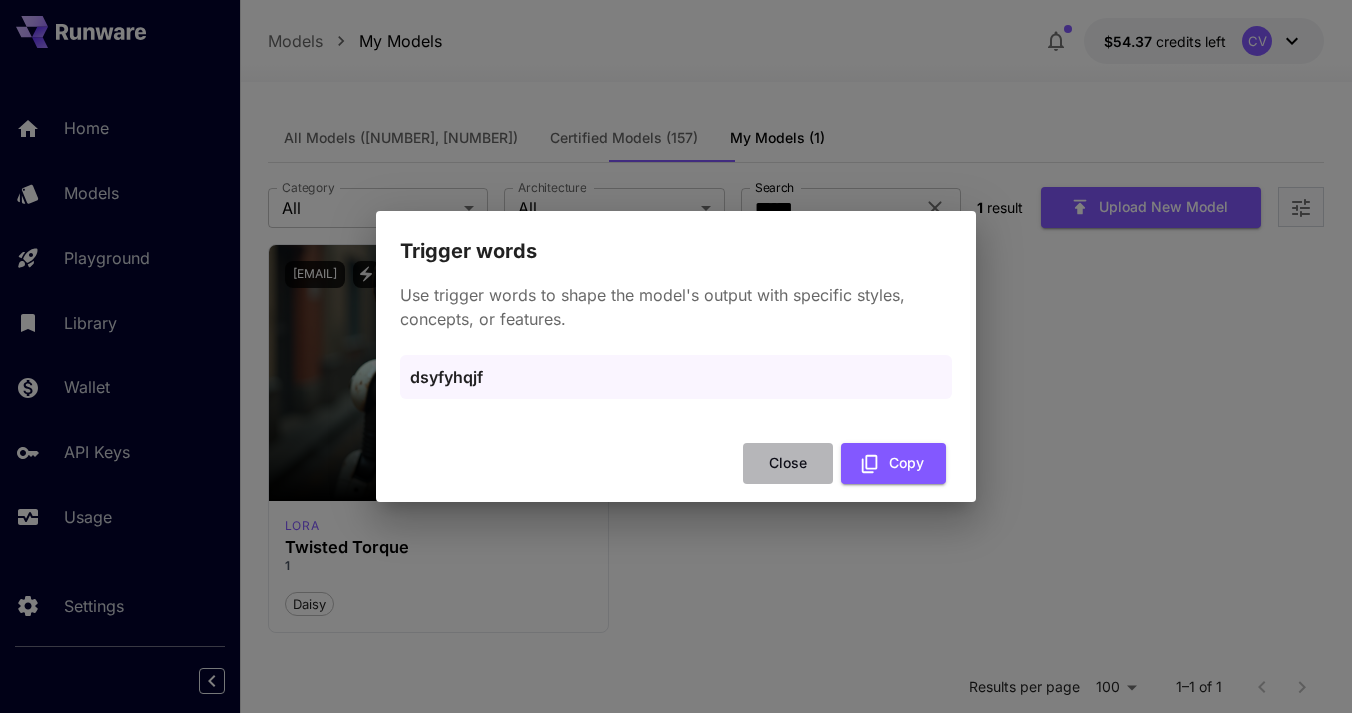 click on "Close" at bounding box center (788, 463) 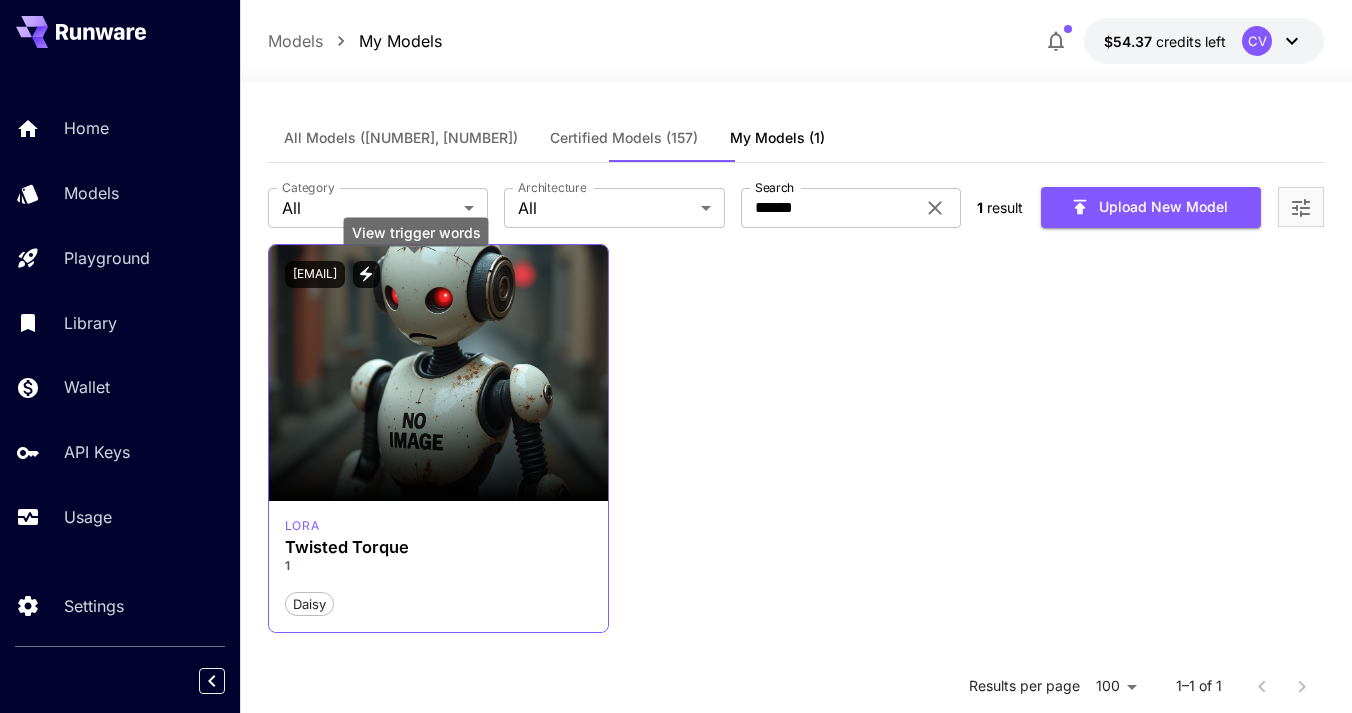 click 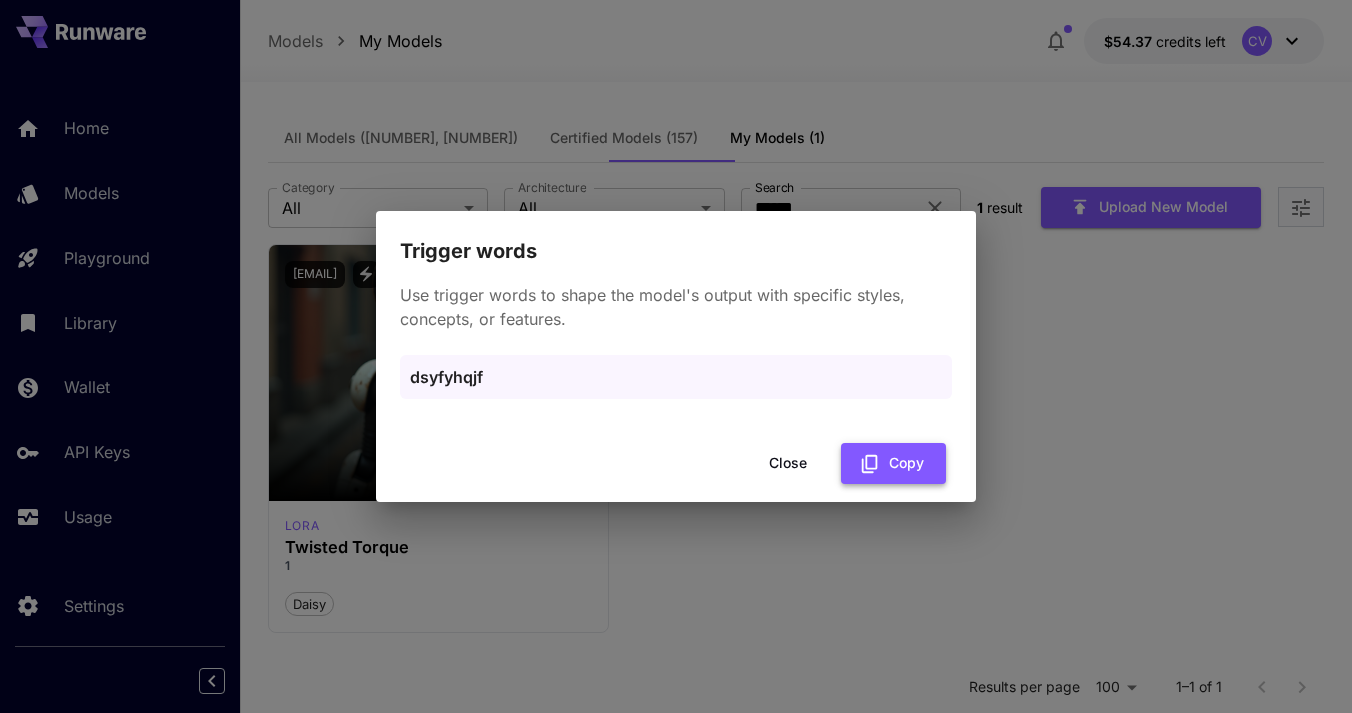 click on "Copy" at bounding box center (893, 463) 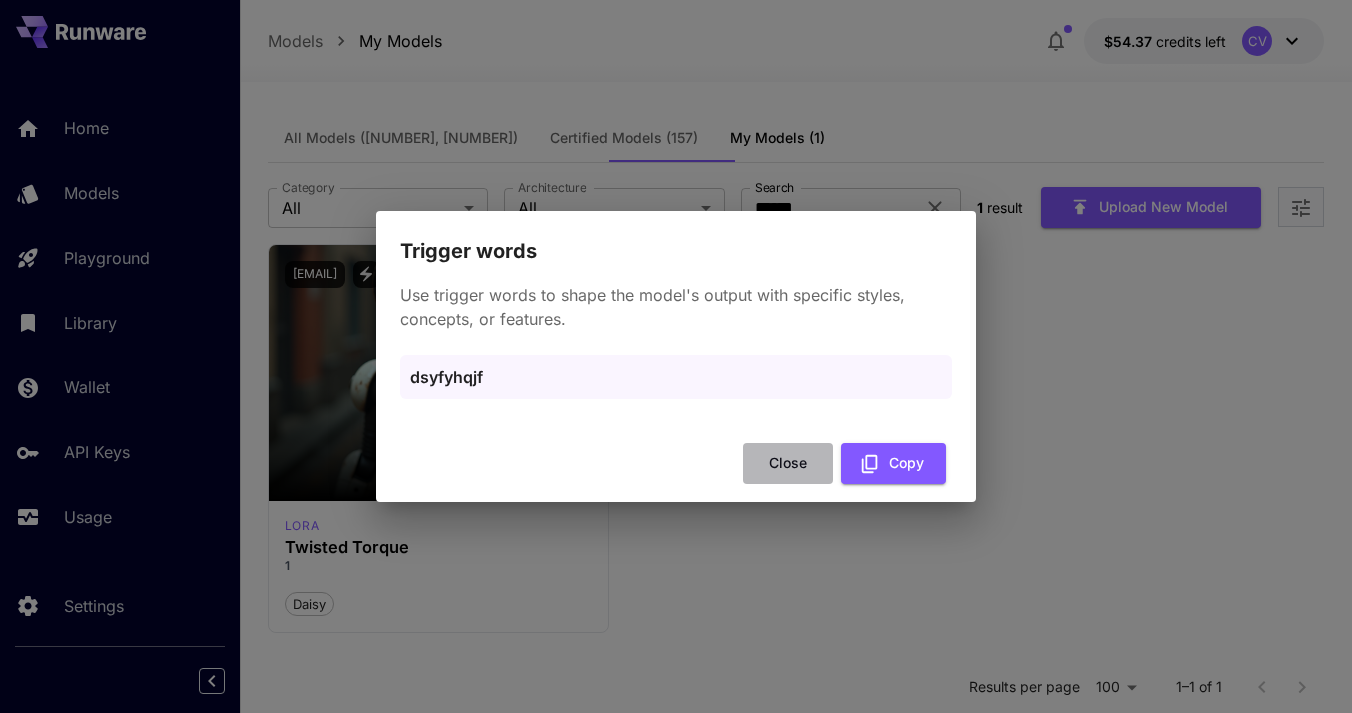 click on "Close" at bounding box center [788, 463] 